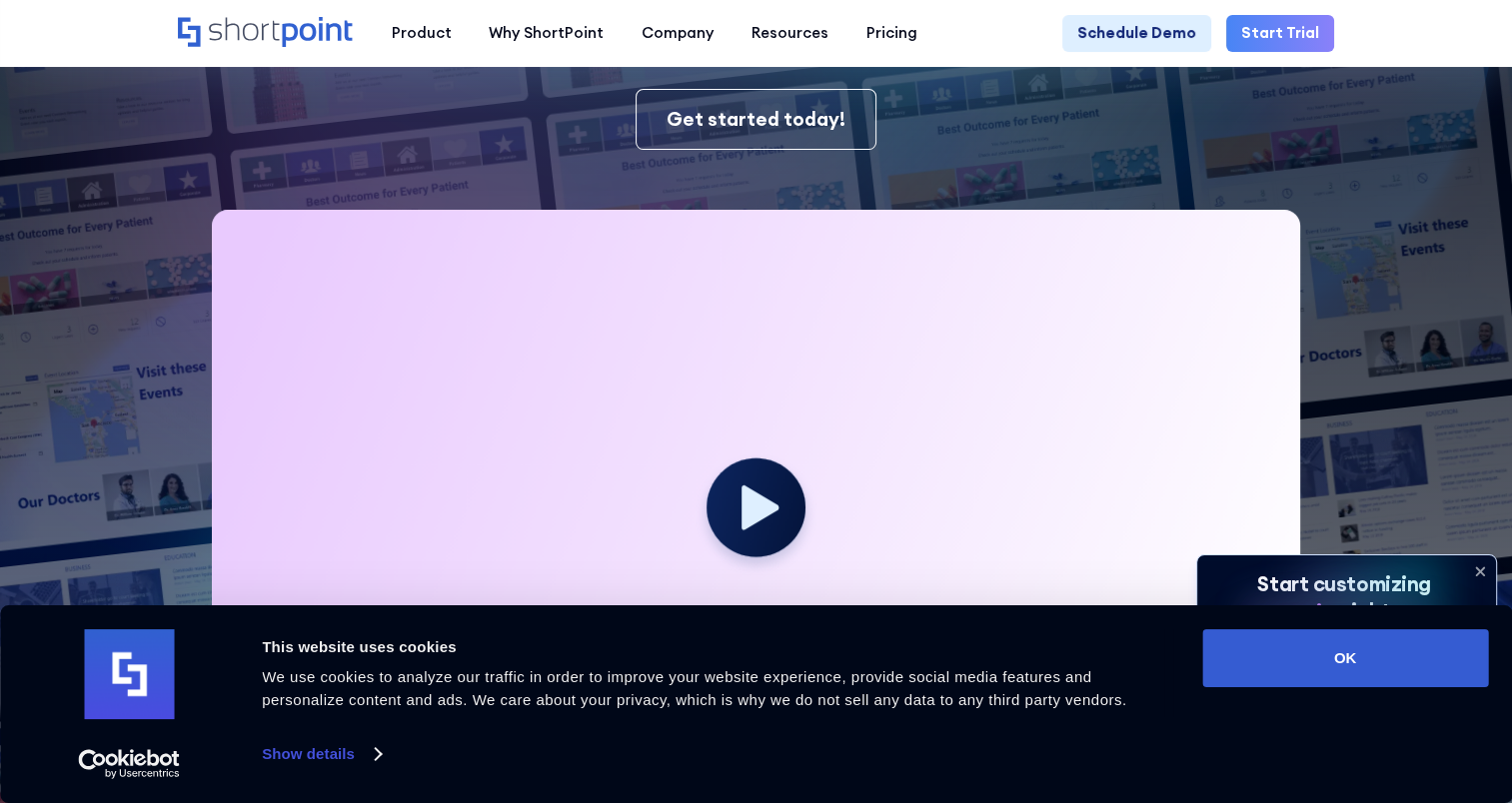 scroll, scrollTop: 200, scrollLeft: 0, axis: vertical 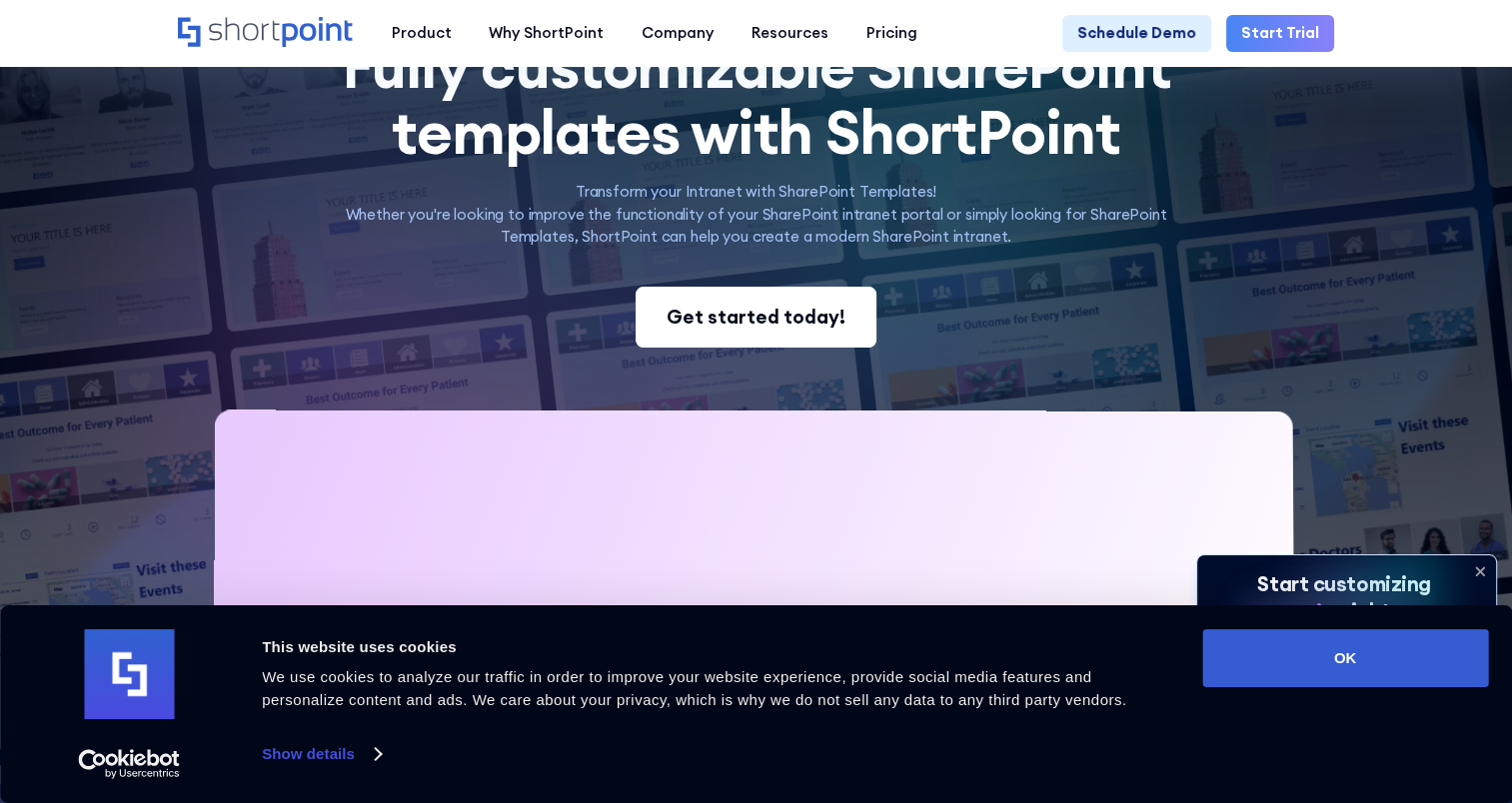 click on "Get started today!" at bounding box center (756, 317) 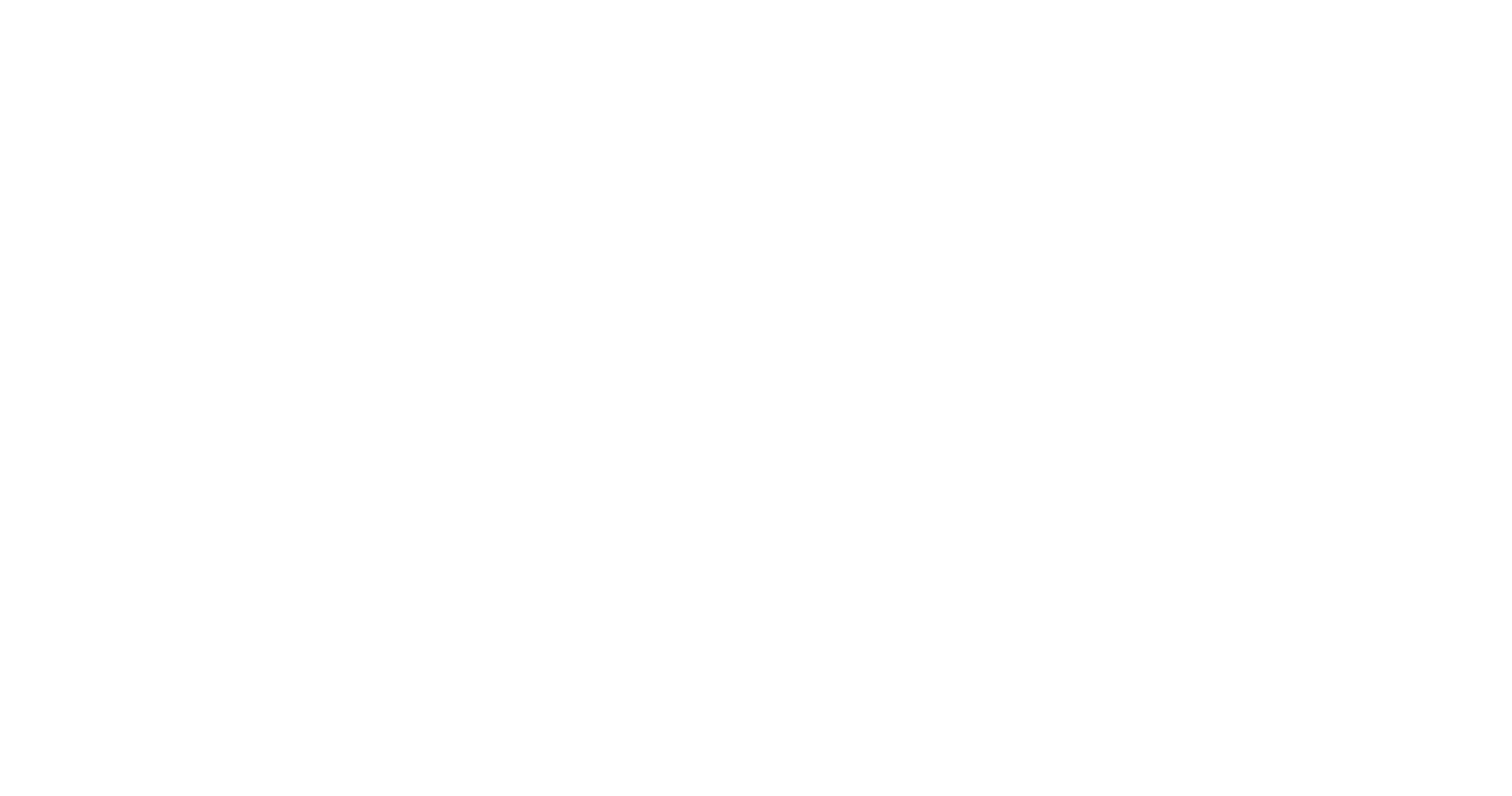 scroll, scrollTop: 0, scrollLeft: 0, axis: both 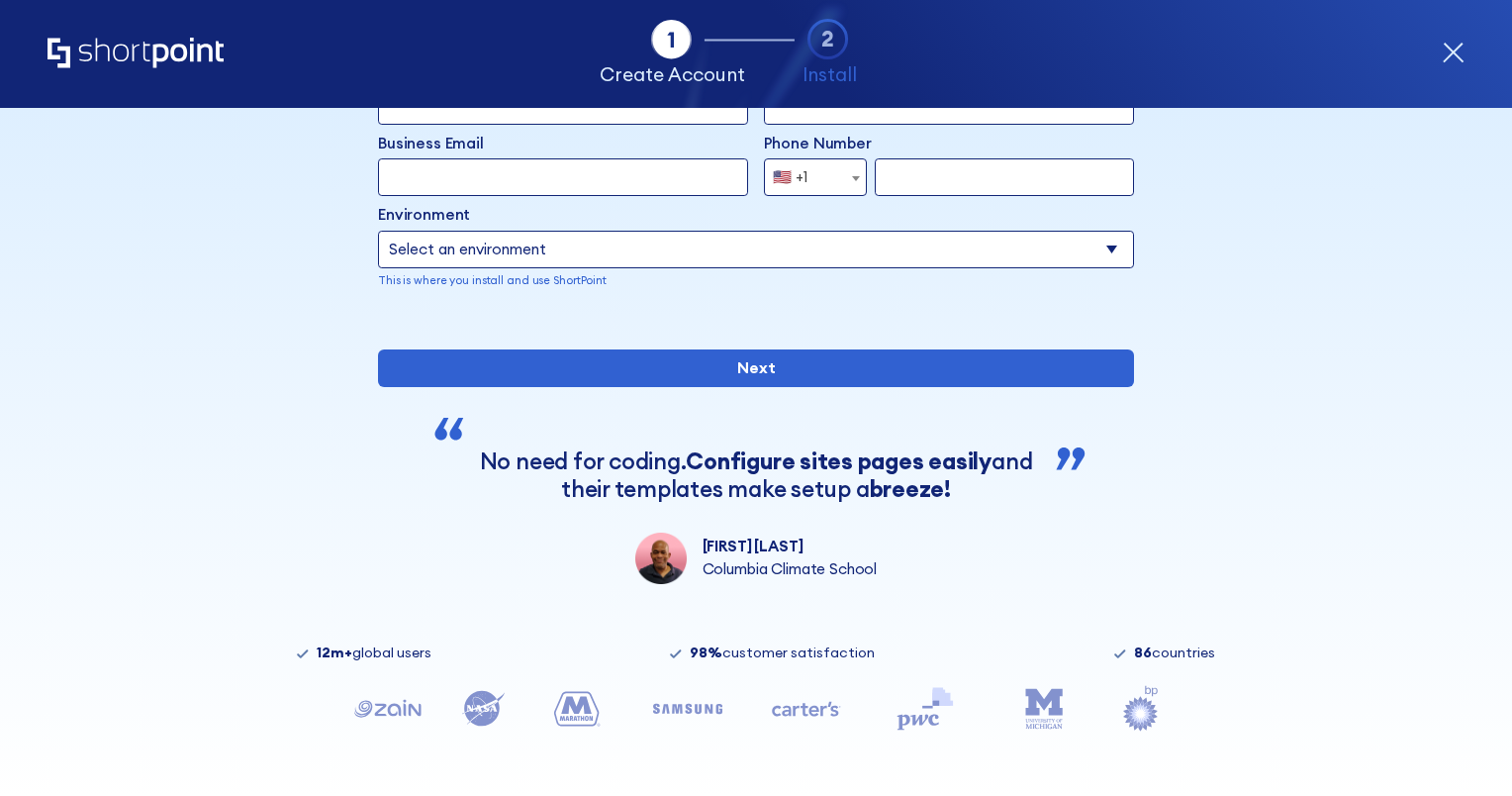 click on "Select an environment
Microsoft 365
SharePoint Online
SharePoint 2019 (On-Premise)
SharePoint 2016 (On-Premise)
SharePoint 2013 (On-Premise)" at bounding box center (756, 249) 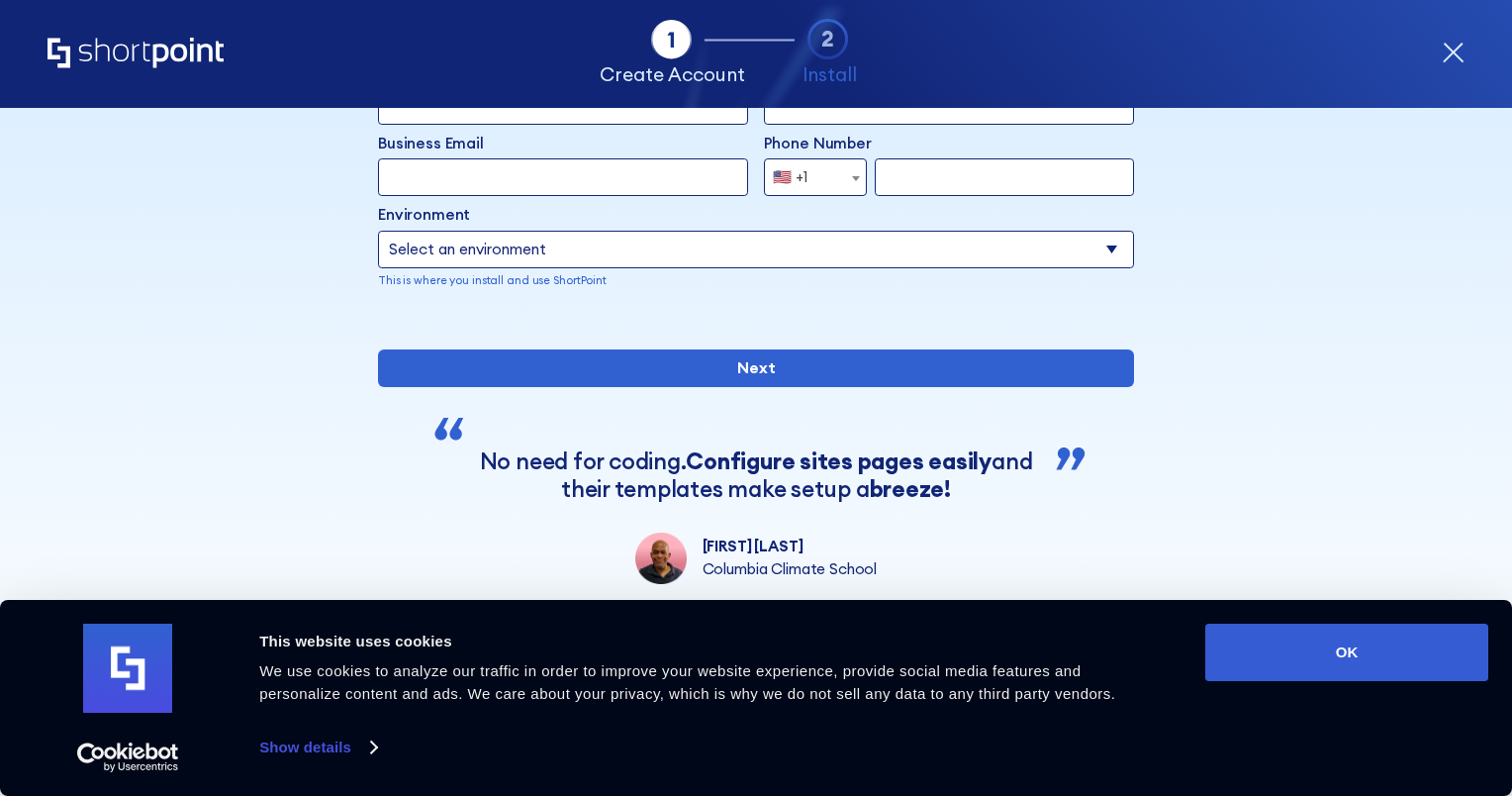 select on "Microsoft 365" 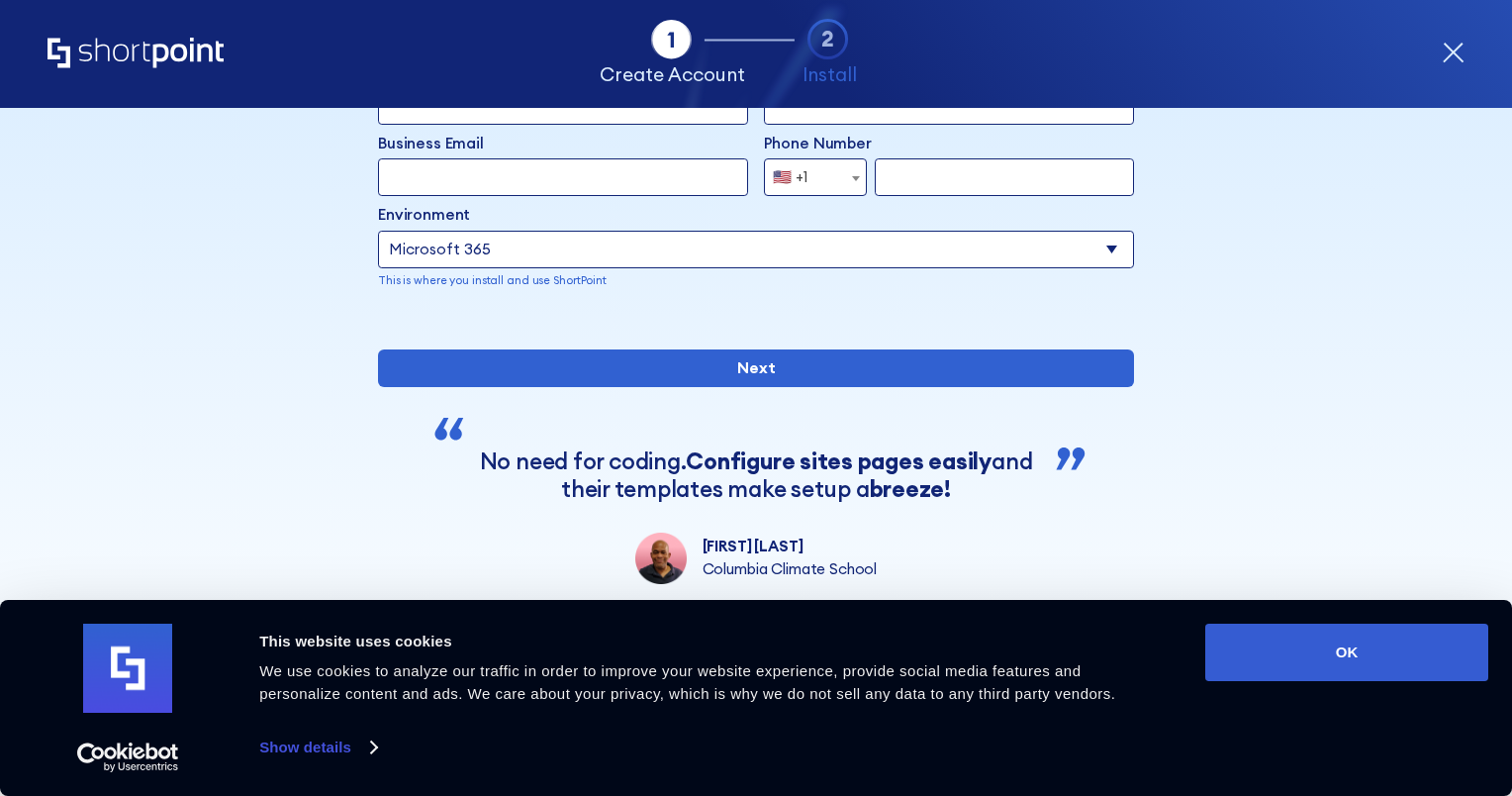 click on "Select an environment
Microsoft 365
SharePoint Online
SharePoint 2019 (On-Premise)
SharePoint 2016 (On-Premise)
SharePoint 2013 (On-Premise)" at bounding box center (756, 249) 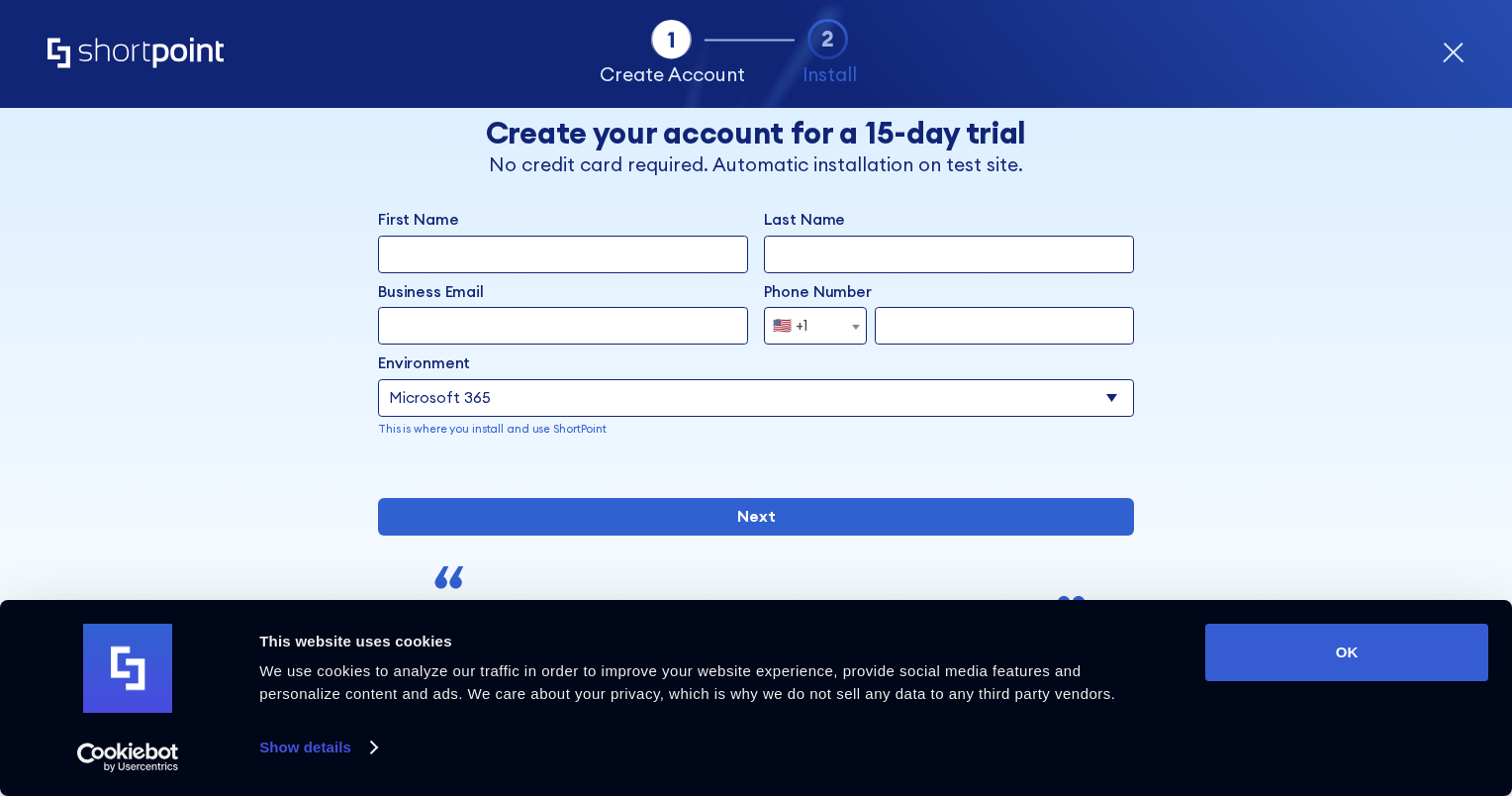 scroll, scrollTop: 0, scrollLeft: 0, axis: both 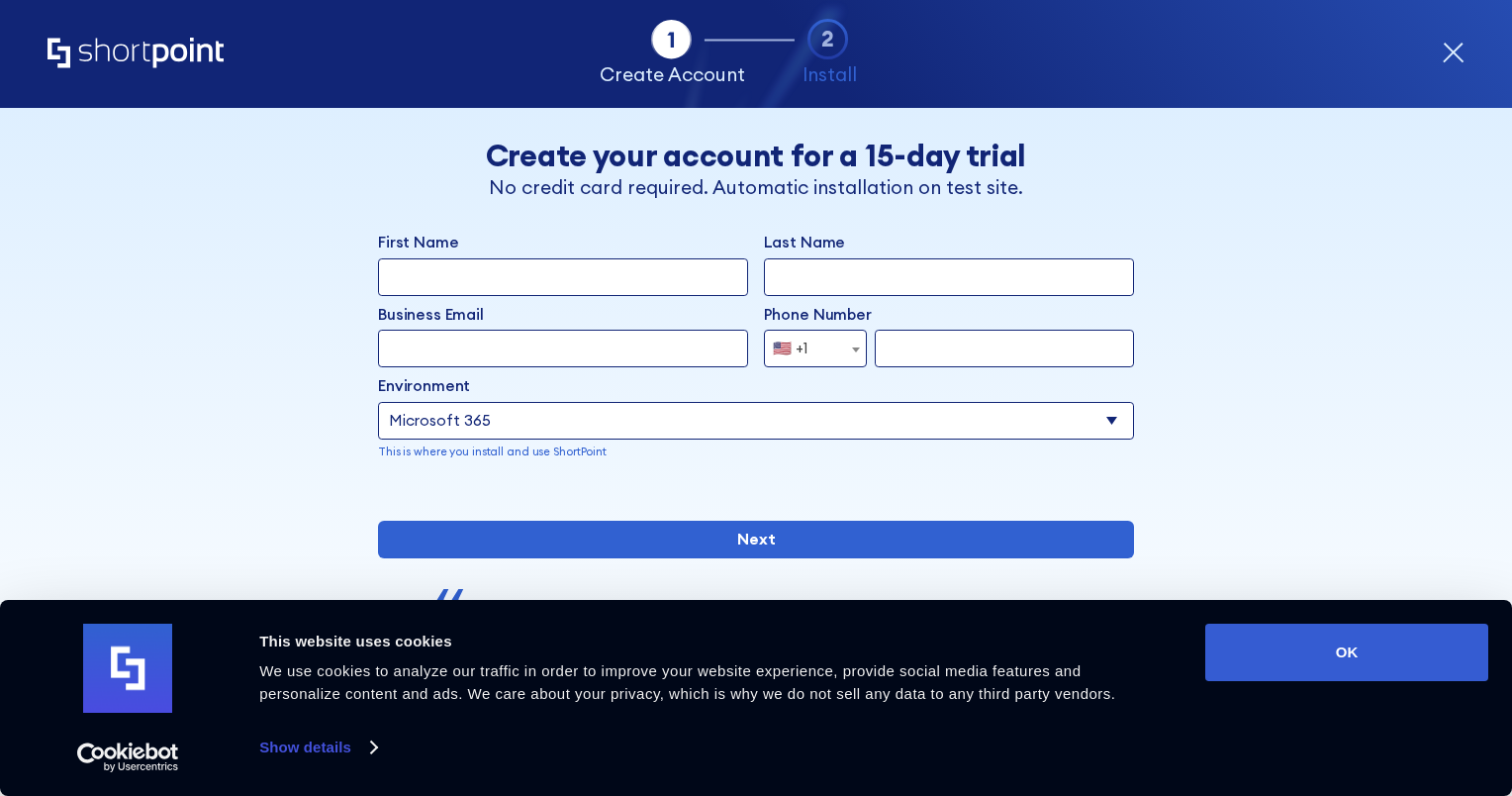 click 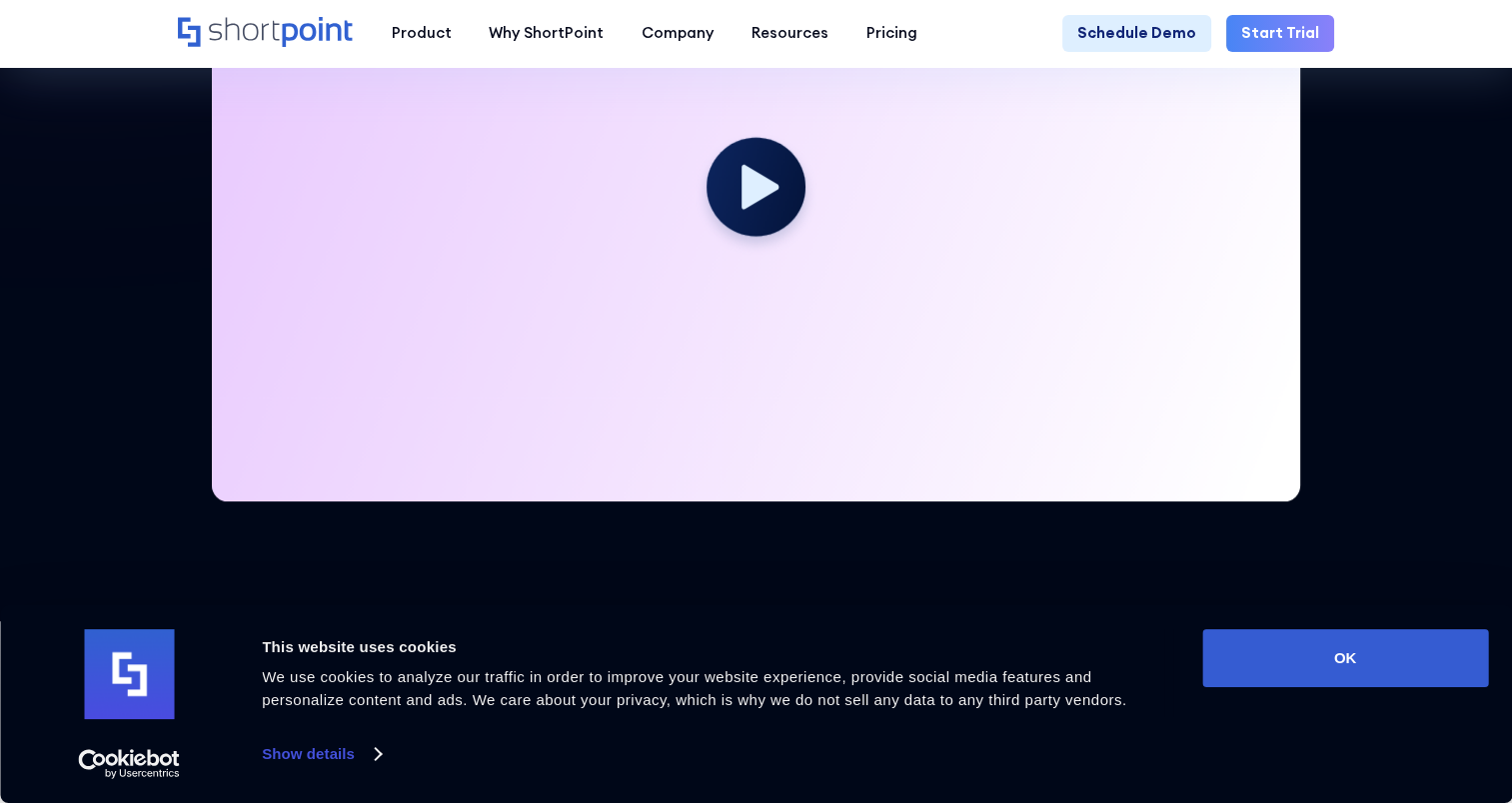 scroll, scrollTop: 200, scrollLeft: 0, axis: vertical 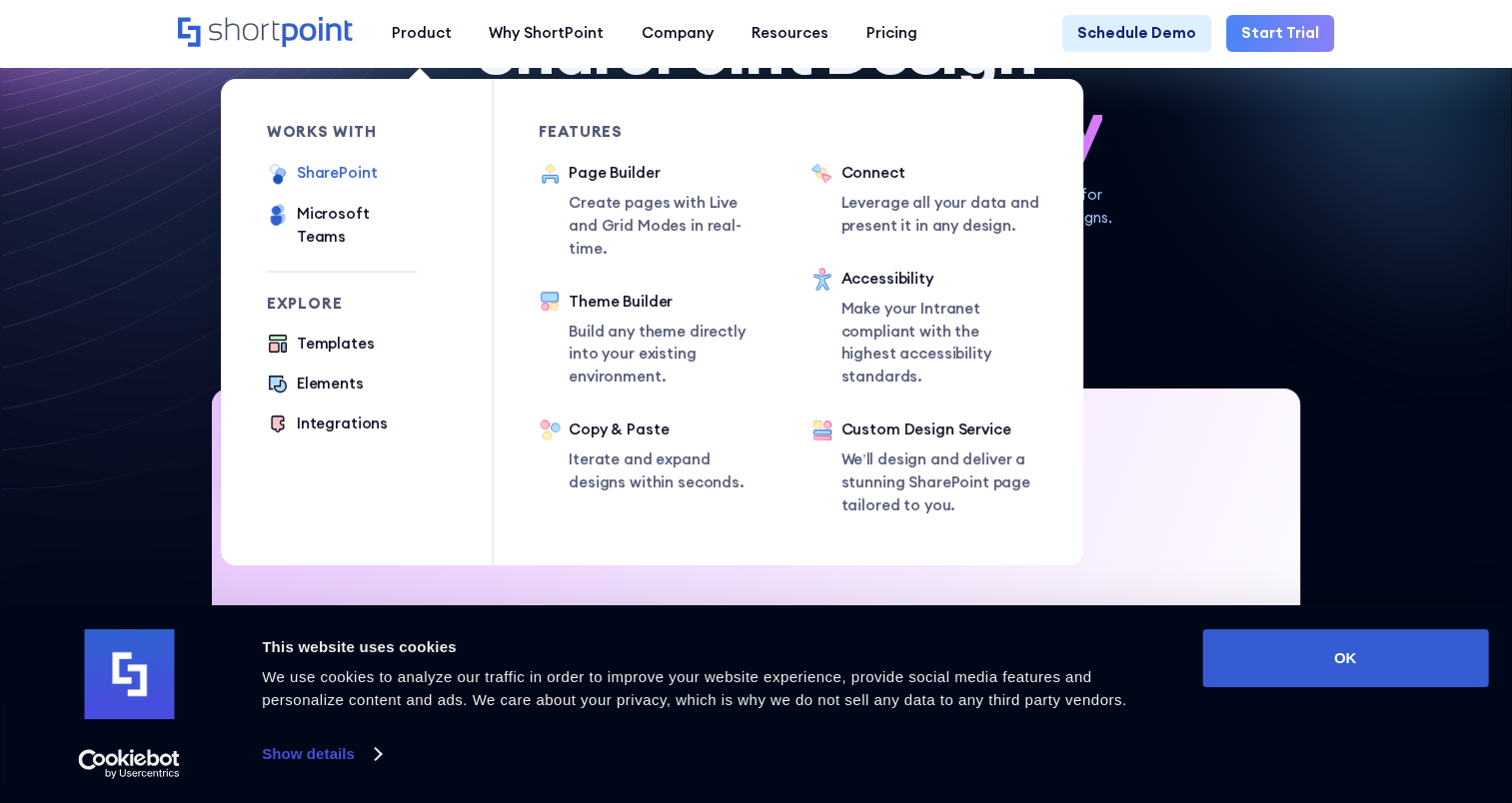 click on "SharePoint" at bounding box center (337, 173) 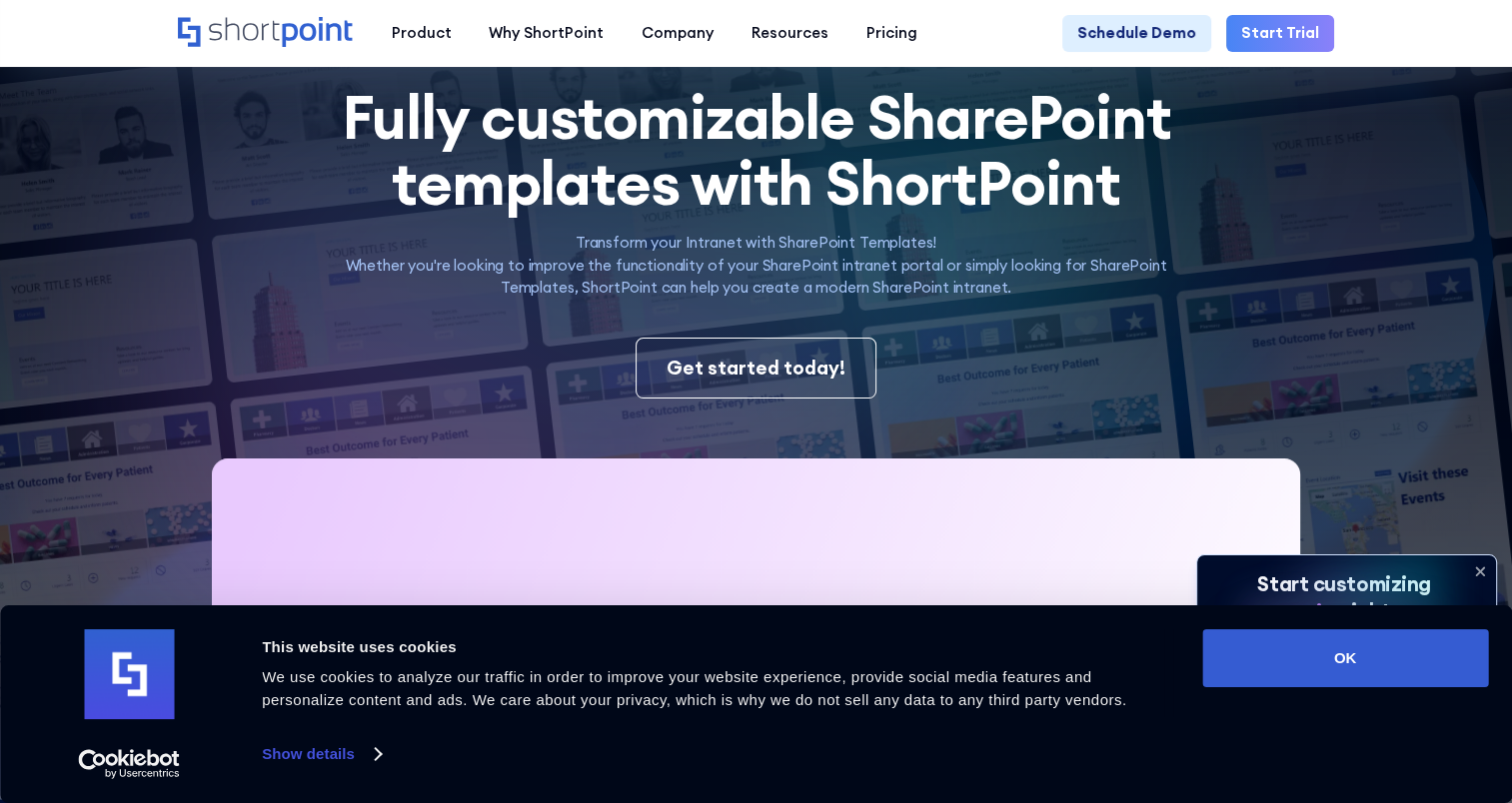 scroll, scrollTop: 0, scrollLeft: 0, axis: both 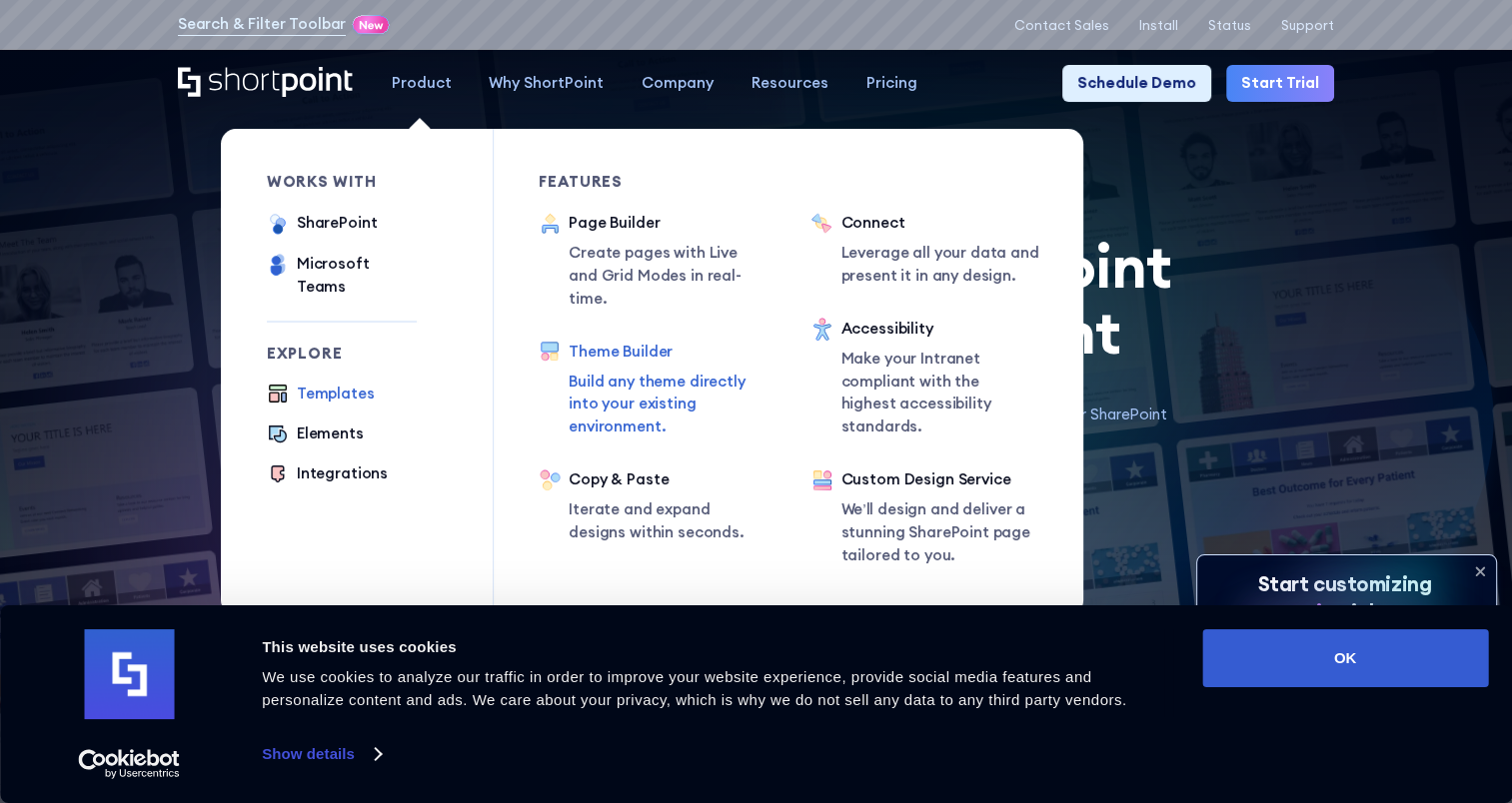 click on "Theme Builder" at bounding box center (667, 352) 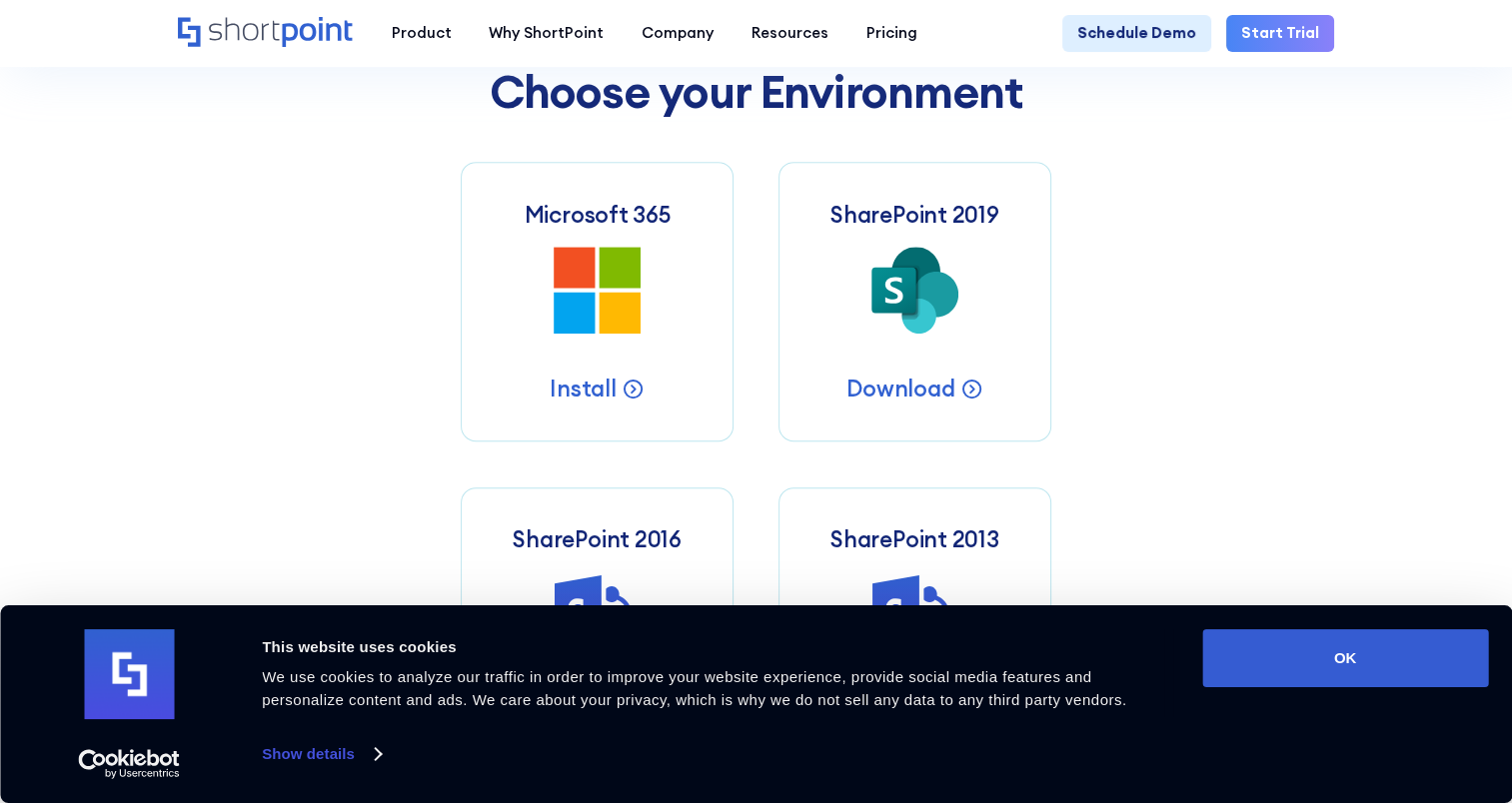 scroll, scrollTop: 799, scrollLeft: 0, axis: vertical 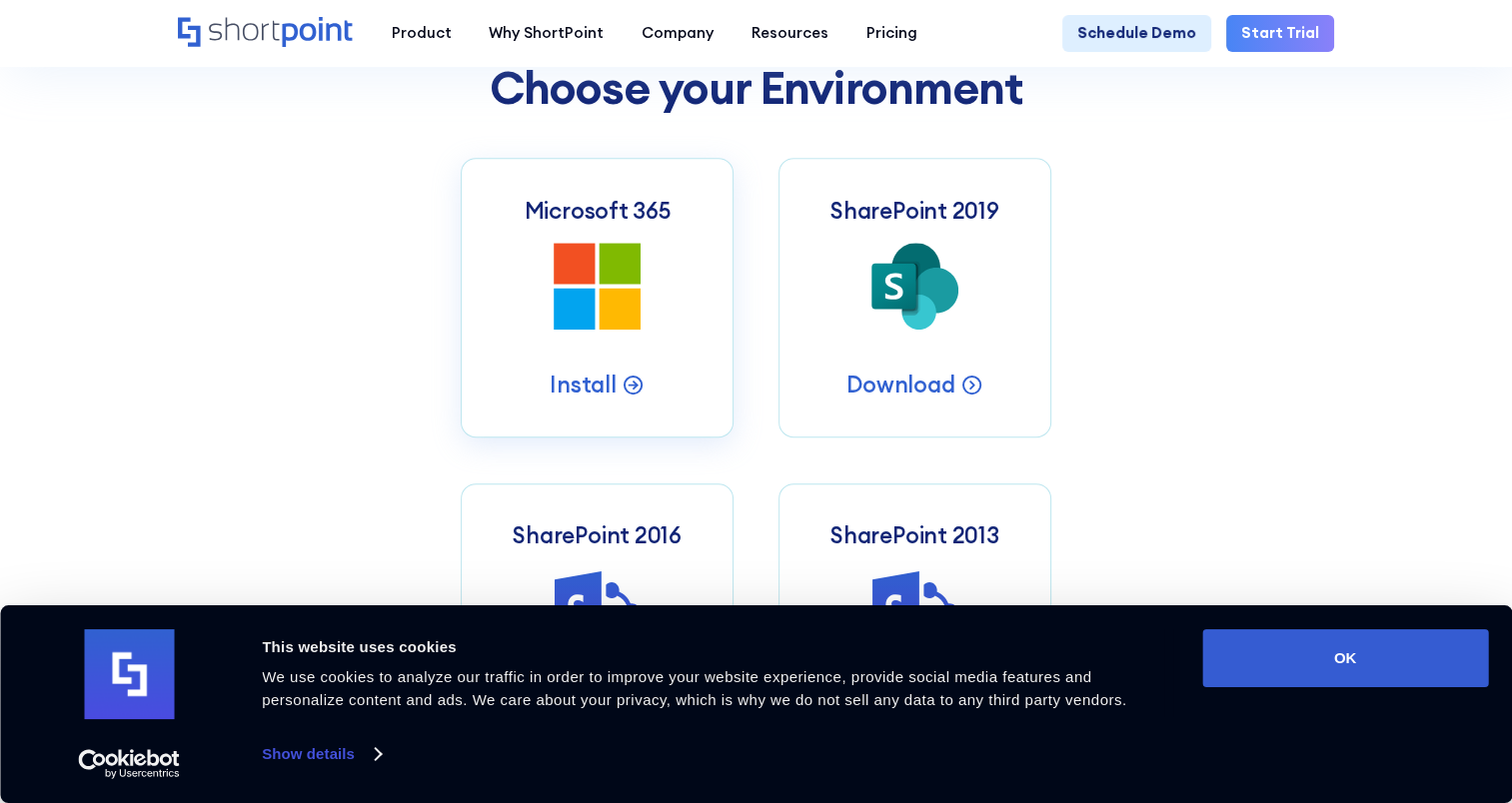 click 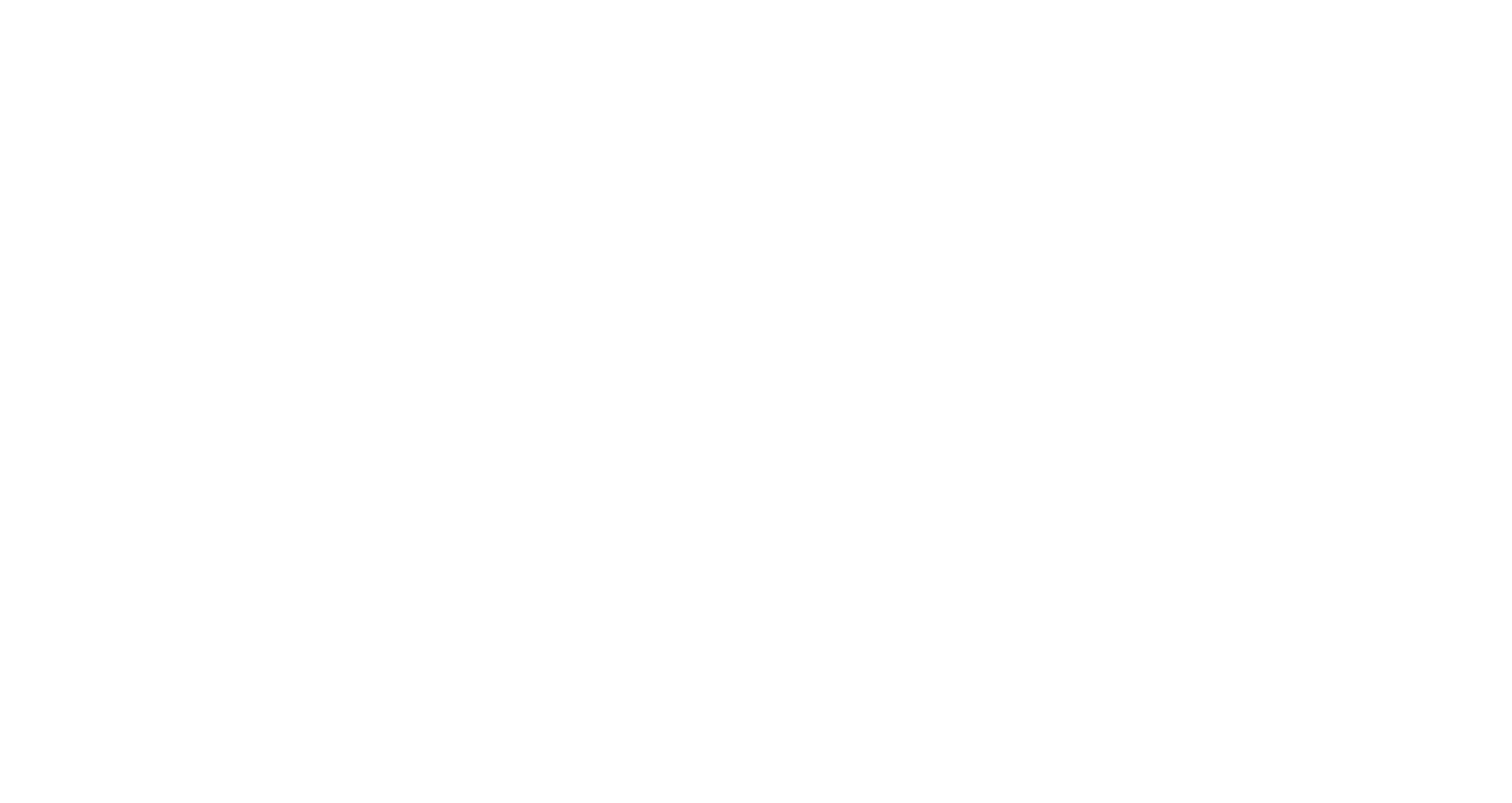scroll, scrollTop: 0, scrollLeft: 0, axis: both 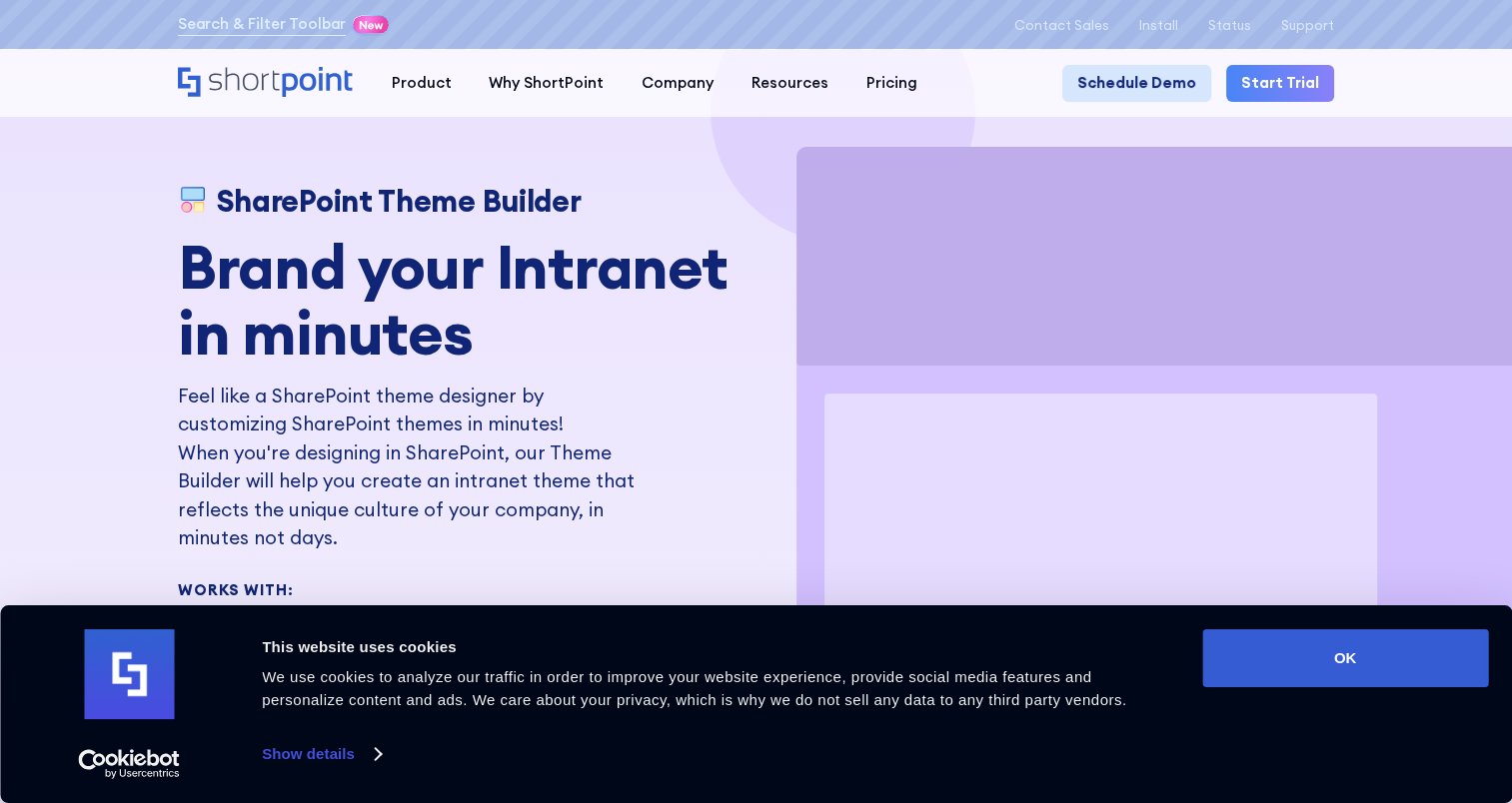 click on "Schedule Demo" at bounding box center (1136, 84) 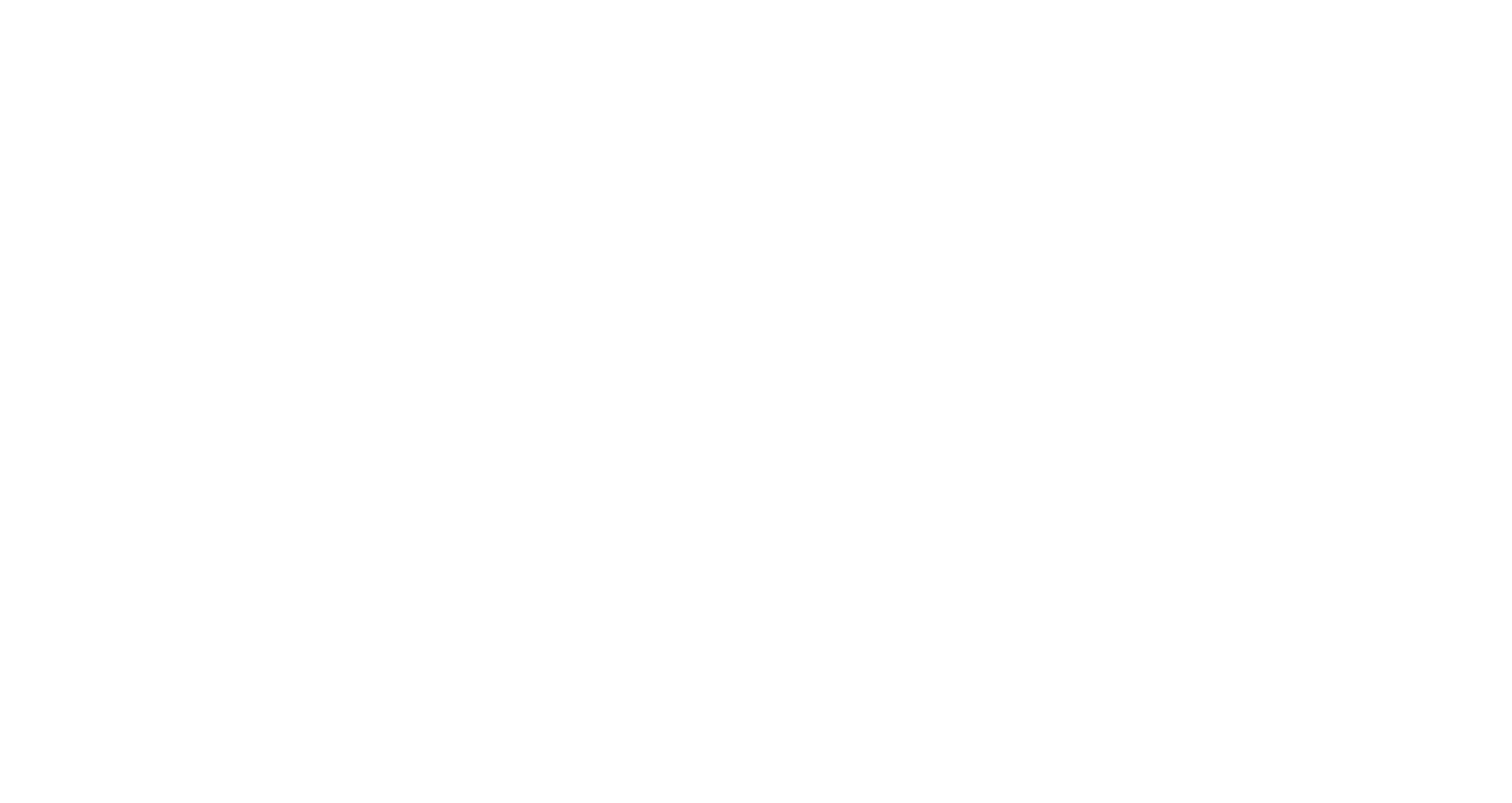 scroll, scrollTop: 0, scrollLeft: 0, axis: both 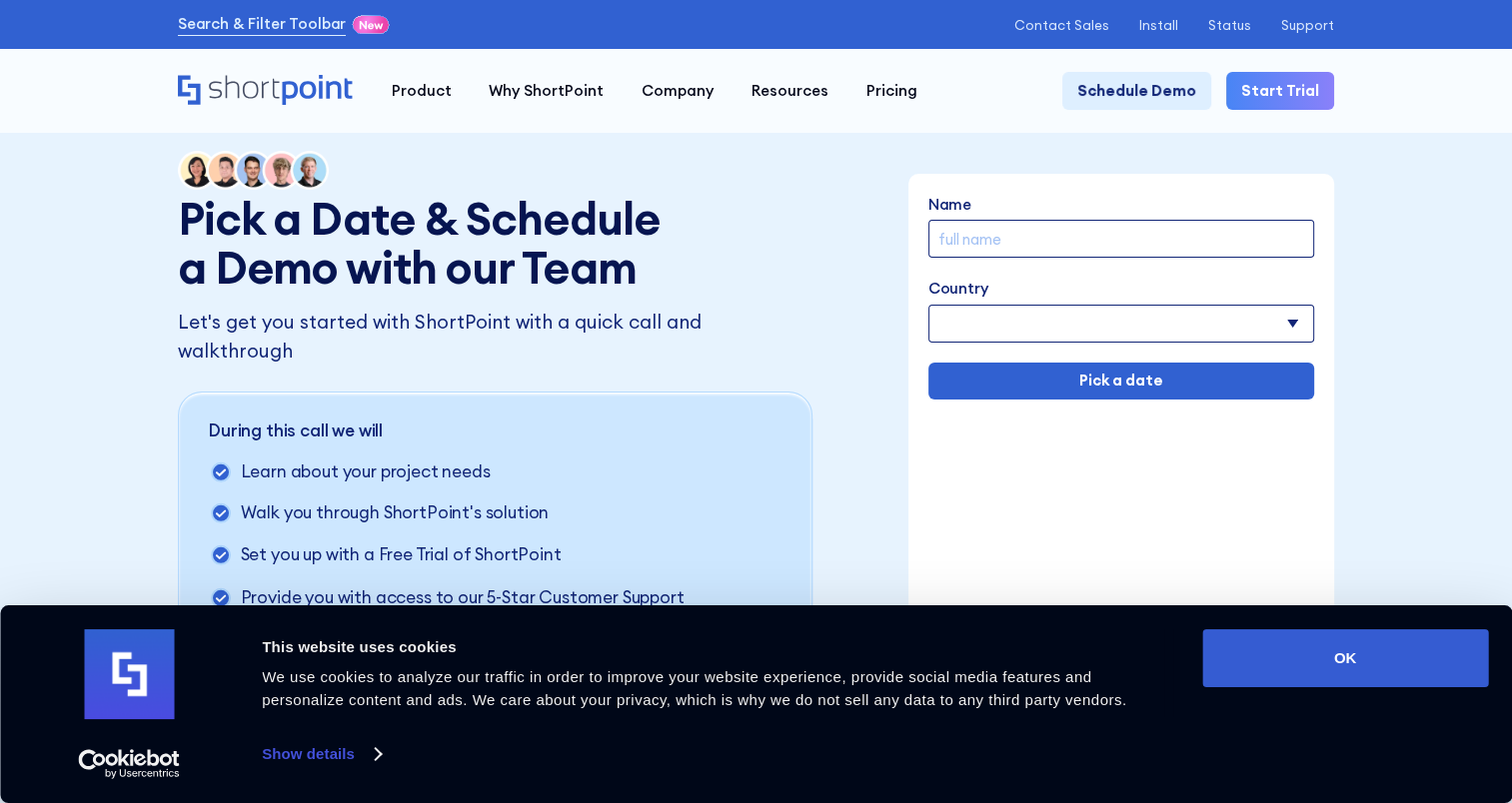 click on "Afghanistan
Albania
Algeria
American Samoa
Andorra
Angola
Anguilla
Argentina
Armenia
Aruba
Australia
Austria
Azerbaijan
Bahamas
Bahrain
Bangladesh
Barbados
Belarus
Belgium
Belize
Benin
Bermuda
Bhutan
Bolivia
Bonaire
Bosnia & Herzegovina
Botswana
Brazil
Brunei
Bulgaria
Burkina Faso
Burundi
Cambodia
Cameroon
Canada
Canary Islands
Cape Verde
Cayman Islands
Central African Republic
Chad
Channel Islands
Chile
China
Cocos Island
Colombia
Comoros
Congo
Cook Islands
Costa Rica
Cote DIvoire
Croatia
Cuba
Curacao
Cyprus
Czech Republic
Denmark
Djibouti
Dominica
Dominican Republic
East Timor
Ecuador
Egypt
El Salvador
Equatorial Guinea
Eritrea
Estonia
Ethiopia
Falkland Islands
Faroe Islands
Fiji
Finland
France
French Guiana
French Polynesia
Gabon
Gambia
Georgia
Germany
Ghana
Gibraltar
Greece
Greenland
Grenada
Guadeloupe
Guam
Guatemala
Guinea
Guyana" at bounding box center (1121, 324) 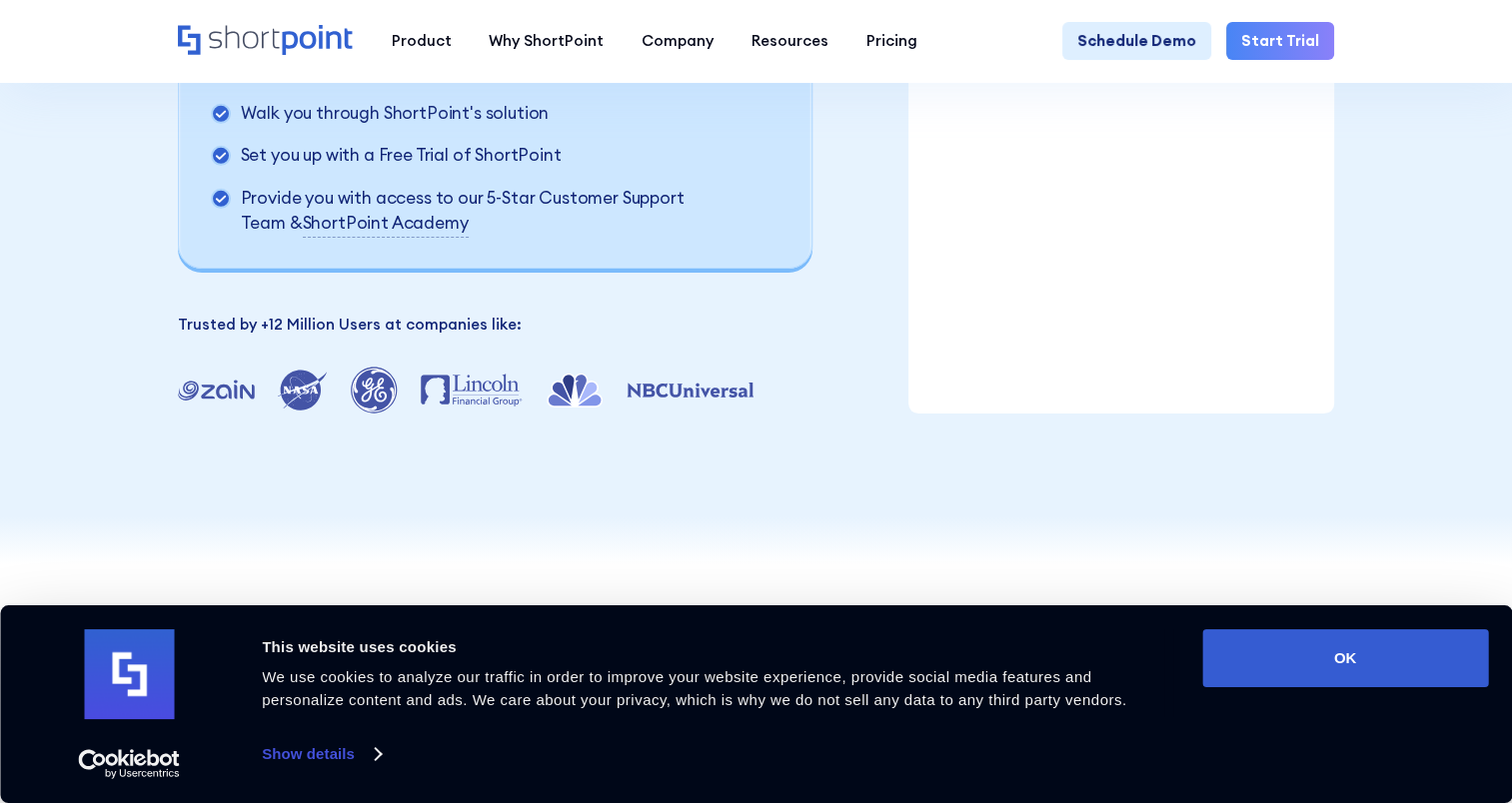 scroll, scrollTop: 0, scrollLeft: 0, axis: both 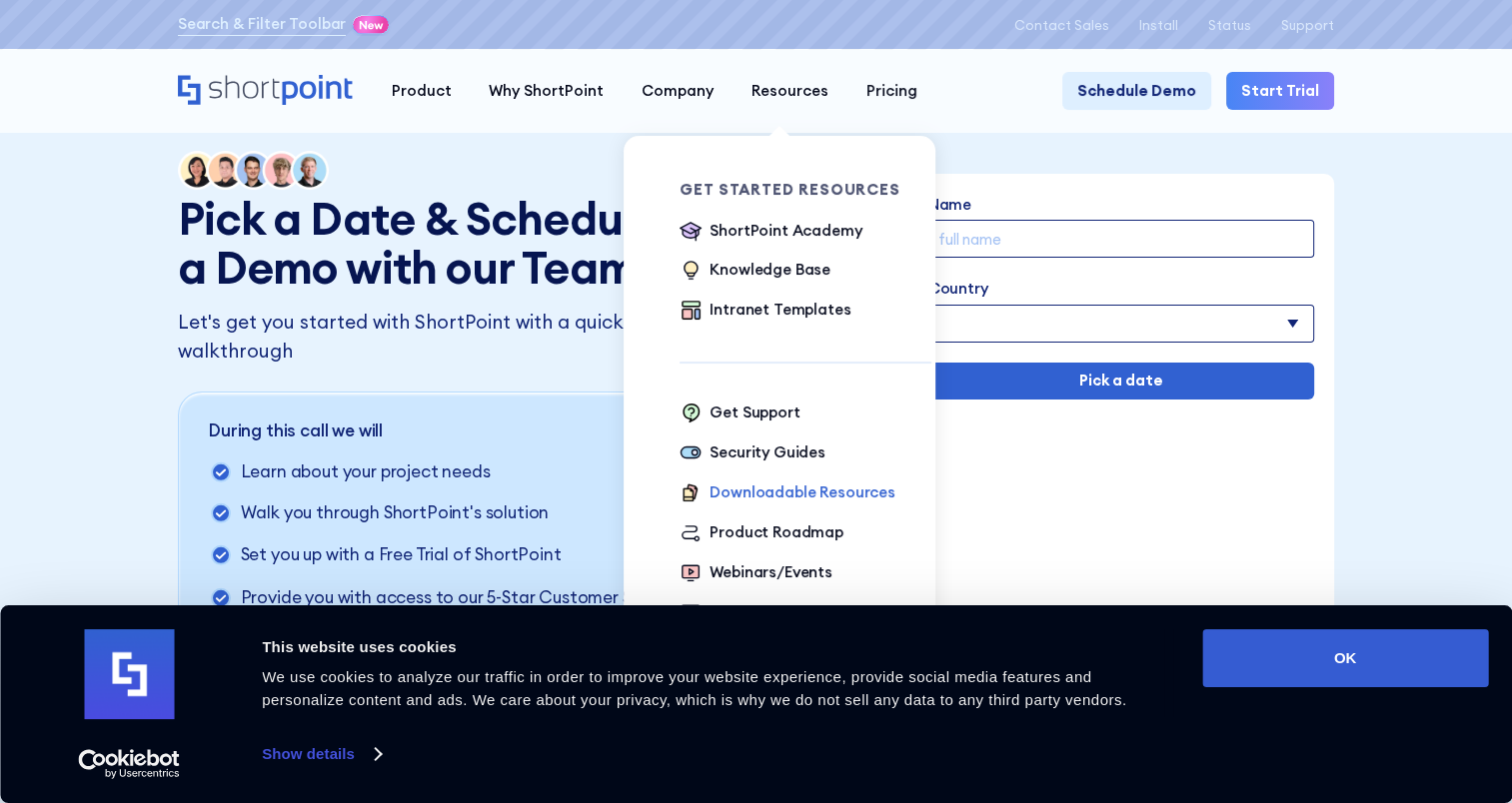 click on "Downloadable Resources" at bounding box center [802, 492] 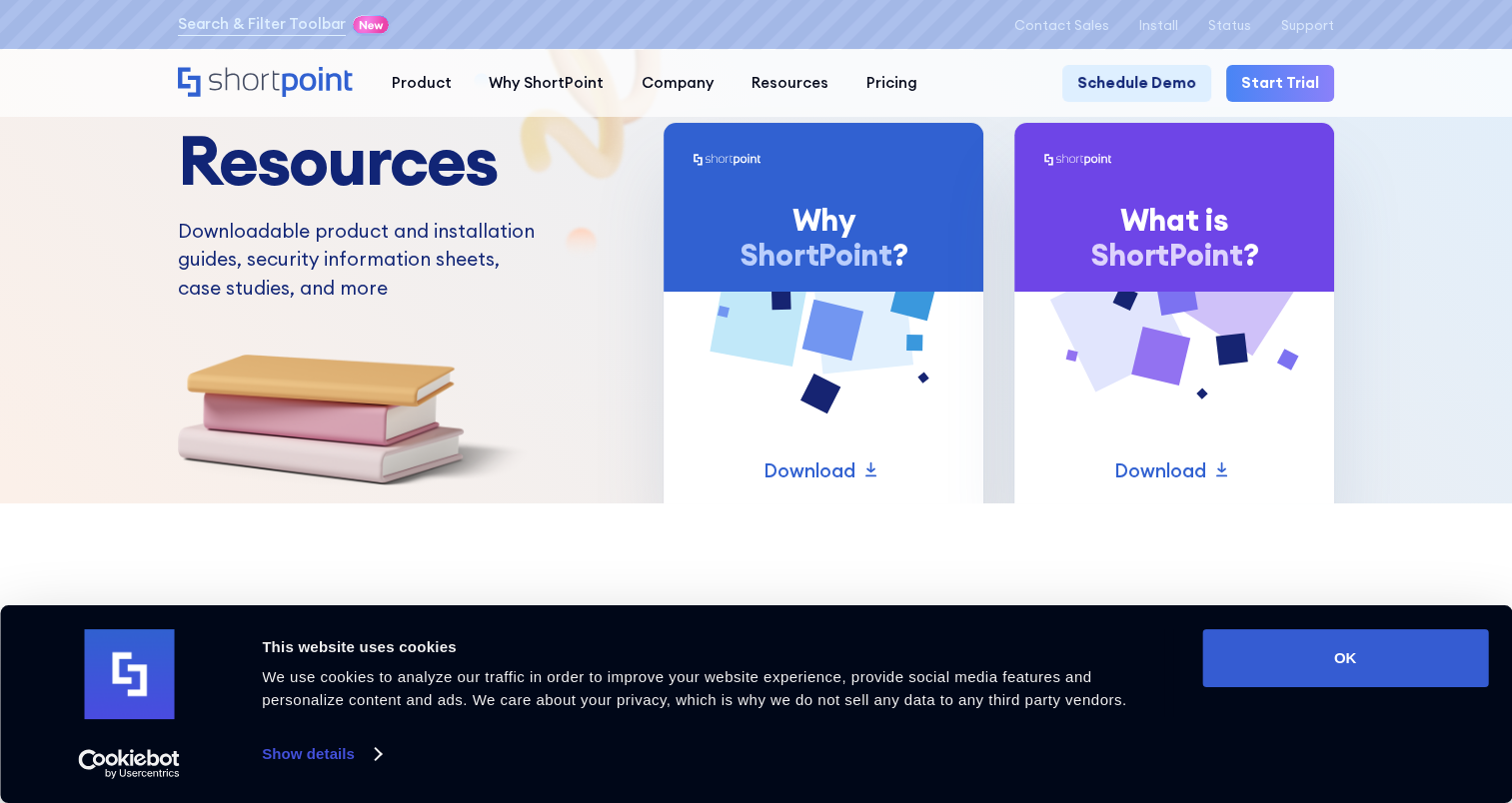 scroll, scrollTop: 0, scrollLeft: 0, axis: both 